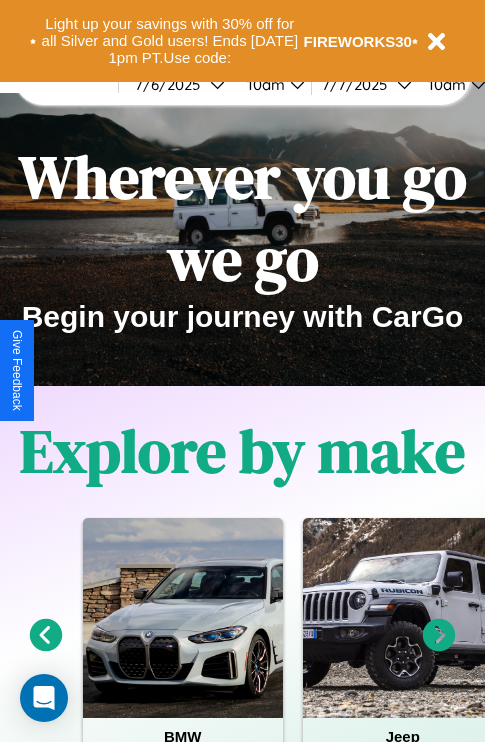 scroll, scrollTop: 0, scrollLeft: 0, axis: both 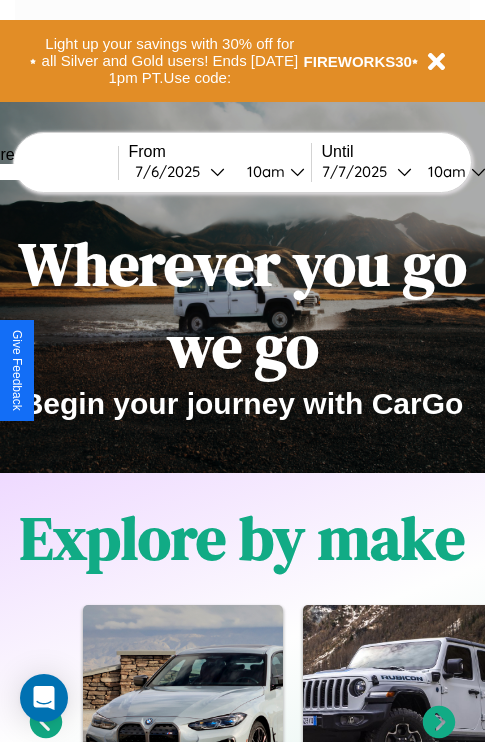 click at bounding box center [43, 172] 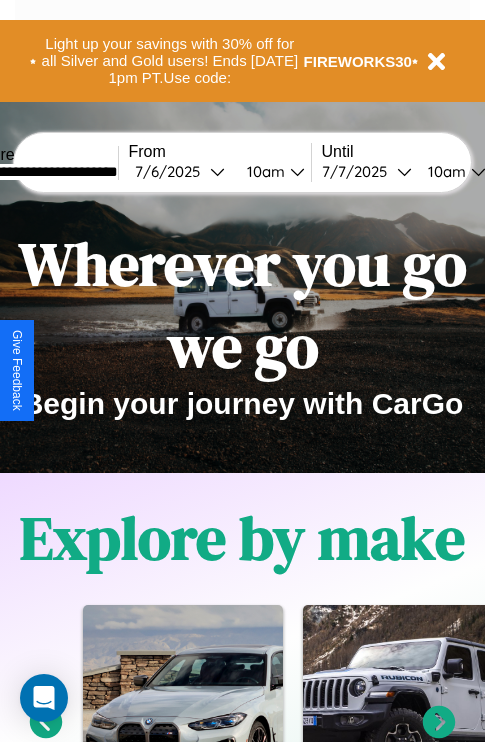 type on "**********" 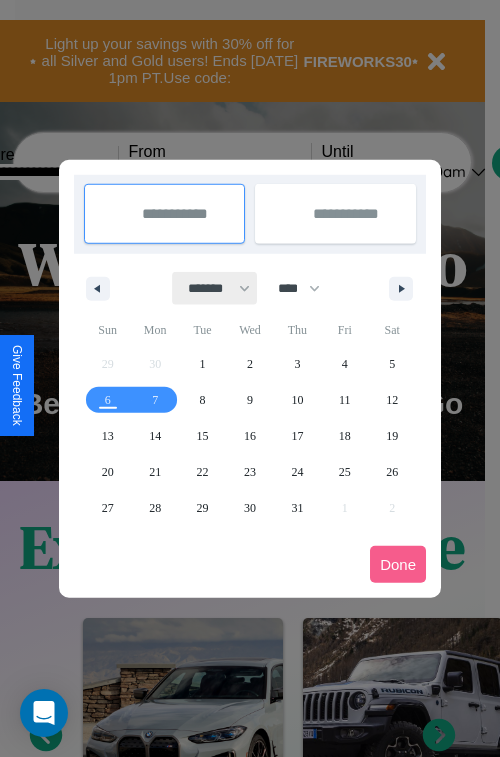 click on "******* ******** ***** ***** *** **** **** ****** ********* ******* ******** ********" at bounding box center (215, 288) 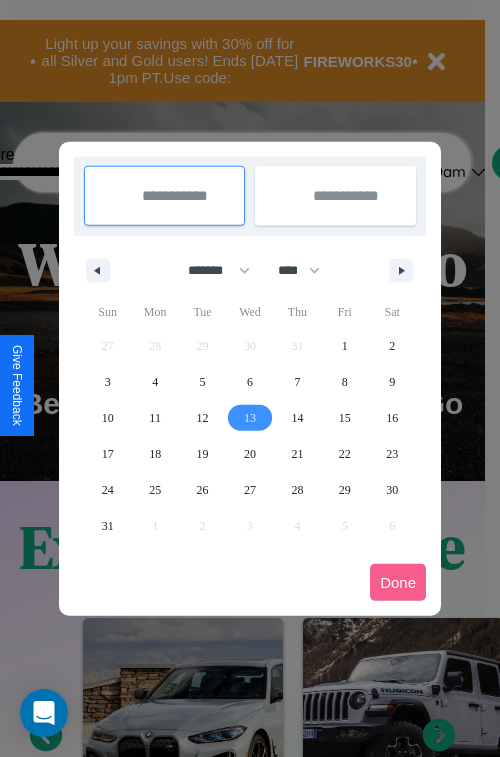 click on "13" at bounding box center [250, 418] 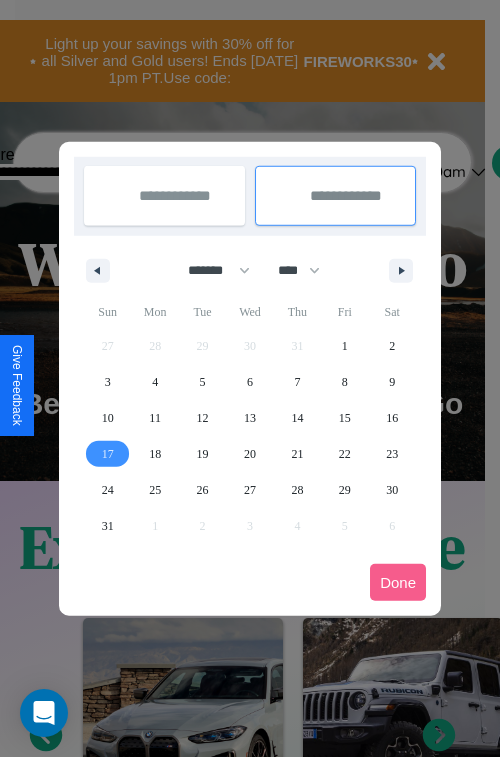click on "17" at bounding box center (108, 454) 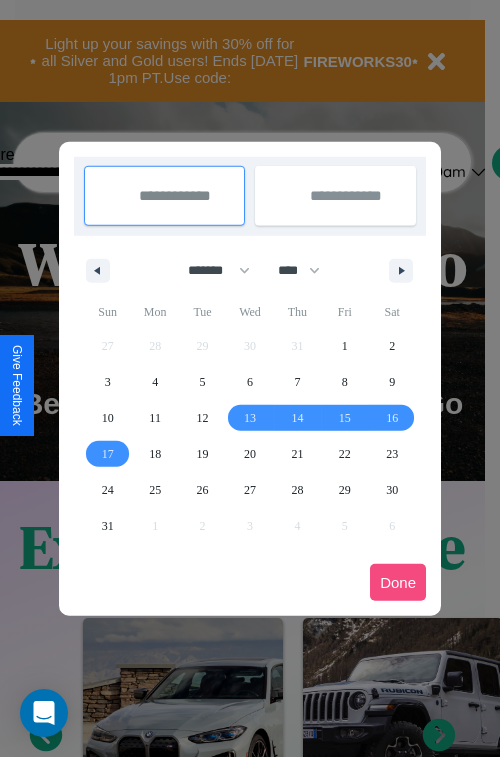 click on "Done" at bounding box center [398, 582] 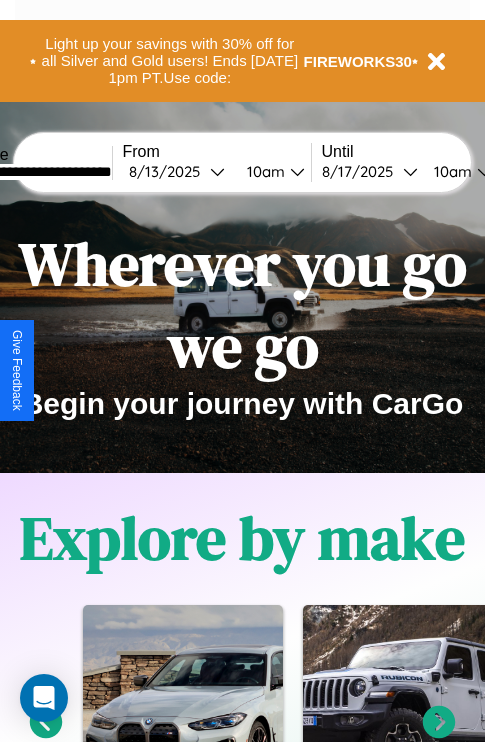 scroll, scrollTop: 0, scrollLeft: 74, axis: horizontal 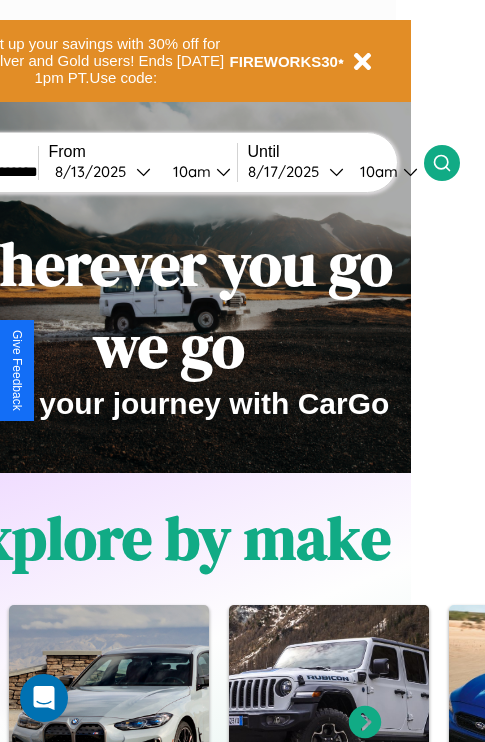 click 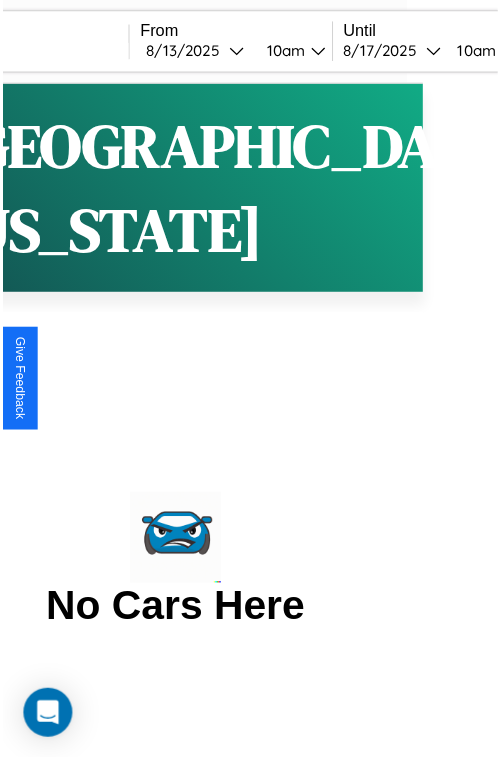 scroll, scrollTop: 0, scrollLeft: 0, axis: both 